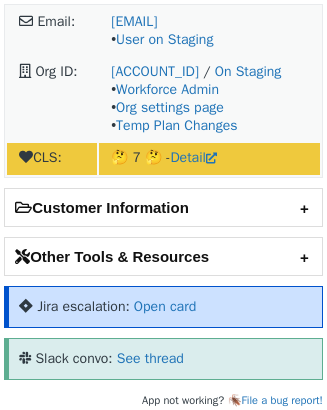 scroll, scrollTop: 0, scrollLeft: 0, axis: both 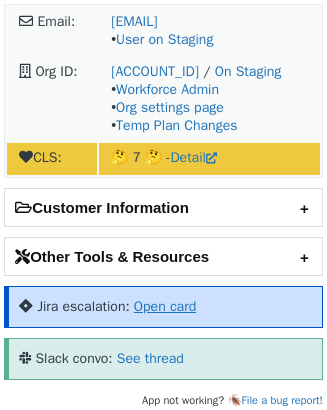 click on "Open card" at bounding box center (165, 306) 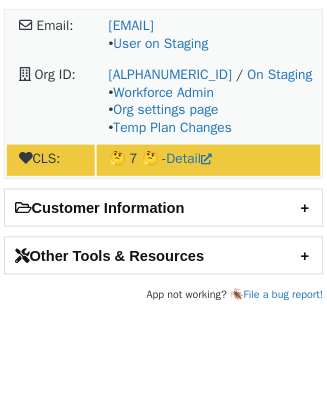 scroll, scrollTop: 0, scrollLeft: 0, axis: both 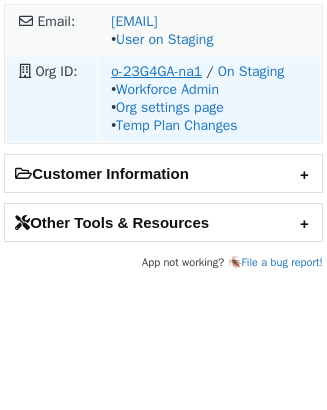 click on "o-23G4GA-na1" at bounding box center (156, 71) 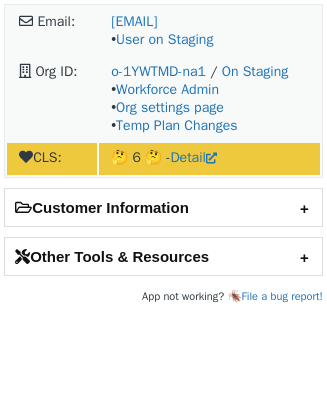 scroll, scrollTop: 0, scrollLeft: 0, axis: both 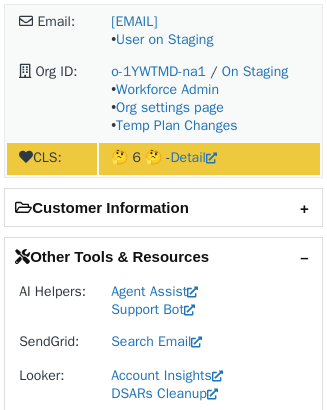 click on "Customer Information" at bounding box center [163, 207] 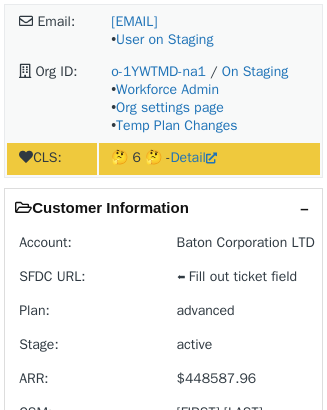 click on "Customer Information" at bounding box center [163, 207] 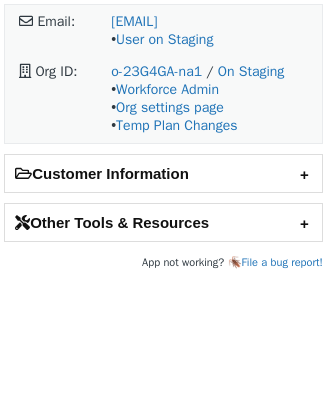 scroll, scrollTop: 0, scrollLeft: 0, axis: both 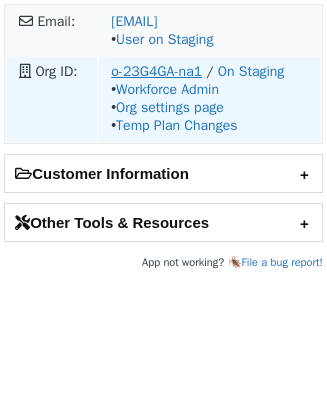 click on "o-23G4GA-na1" at bounding box center (156, 71) 